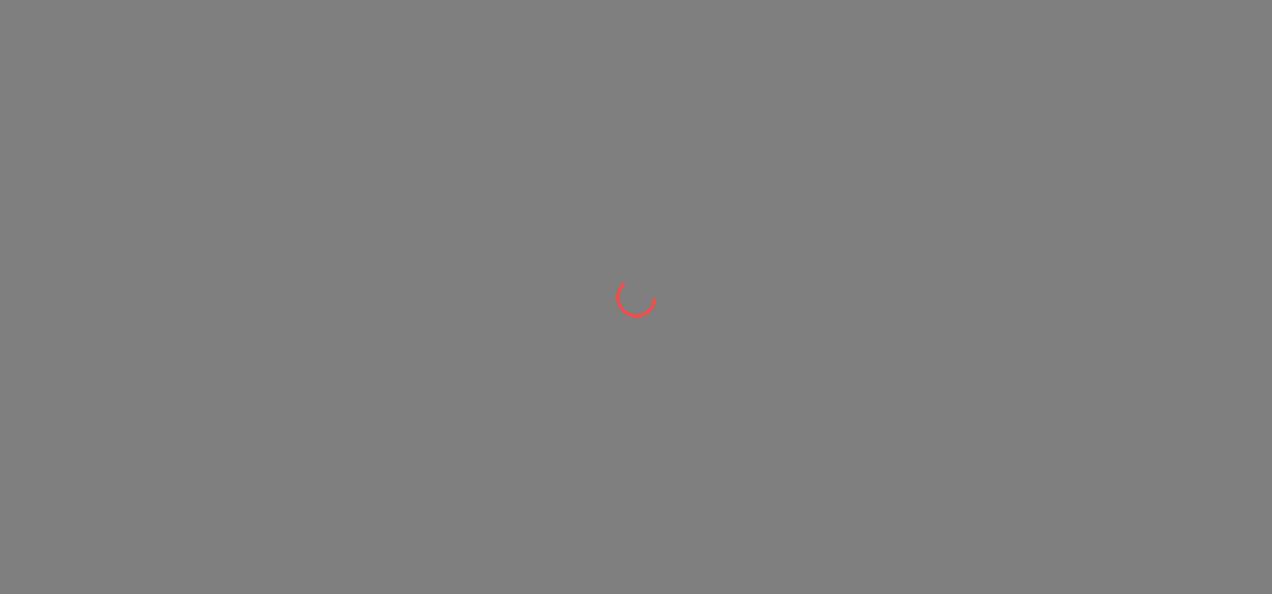 scroll, scrollTop: 0, scrollLeft: 0, axis: both 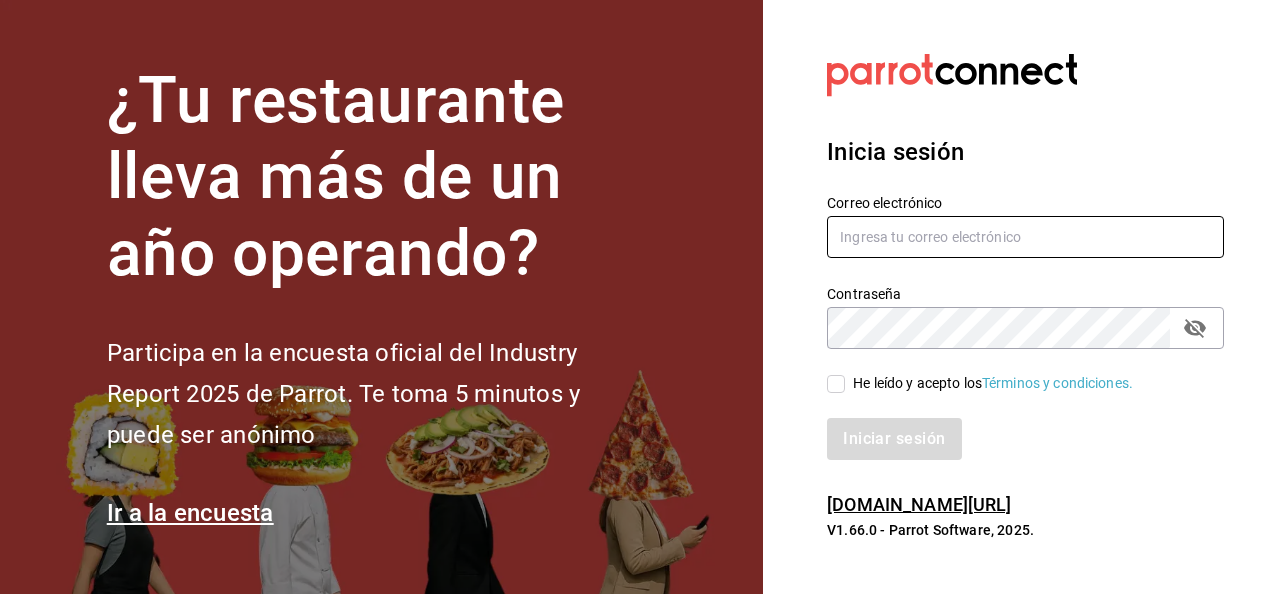 type on "jose.reynoso@grupocosteno.com" 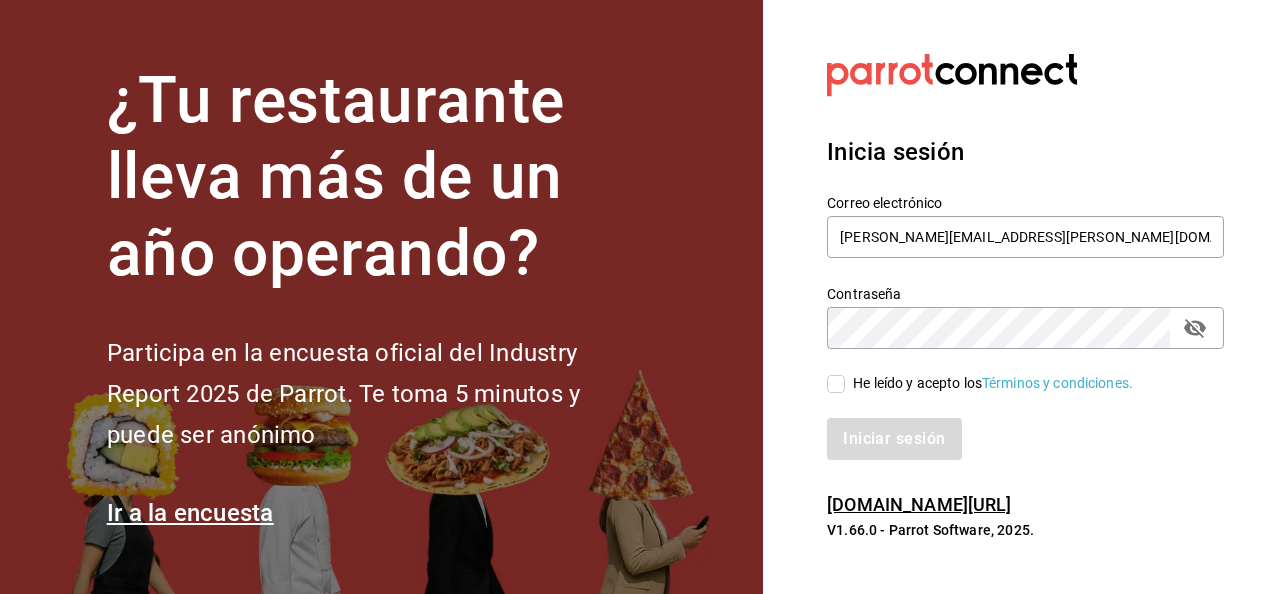 click on "He leído y acepto los  Términos y condiciones." at bounding box center [989, 383] 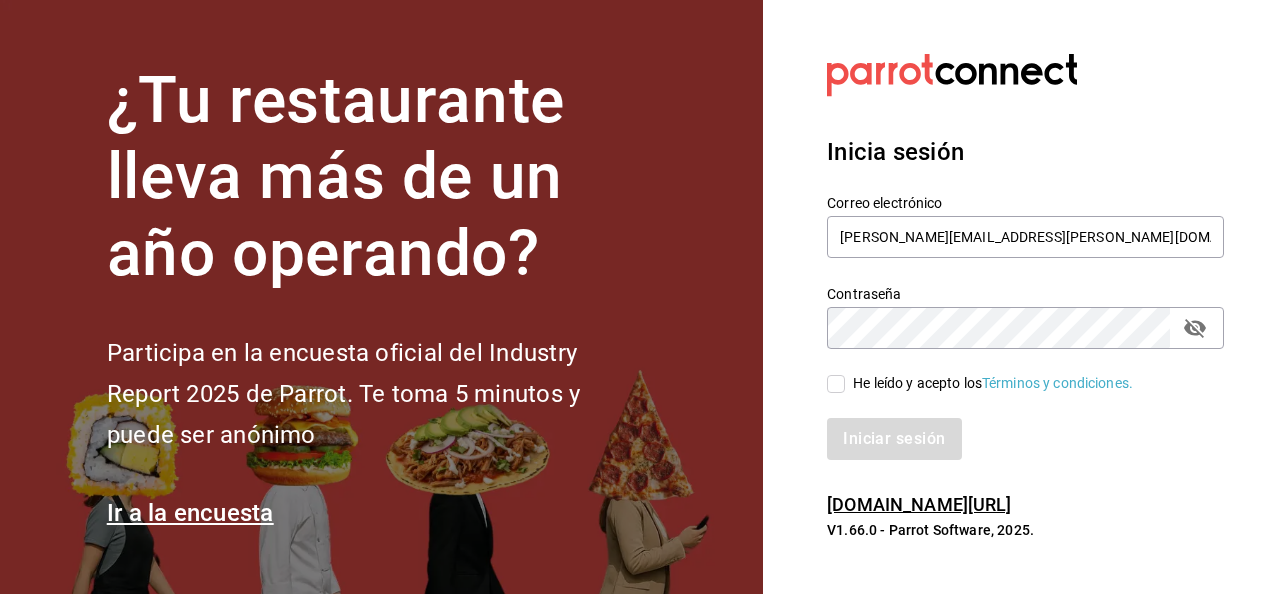 checkbox on "true" 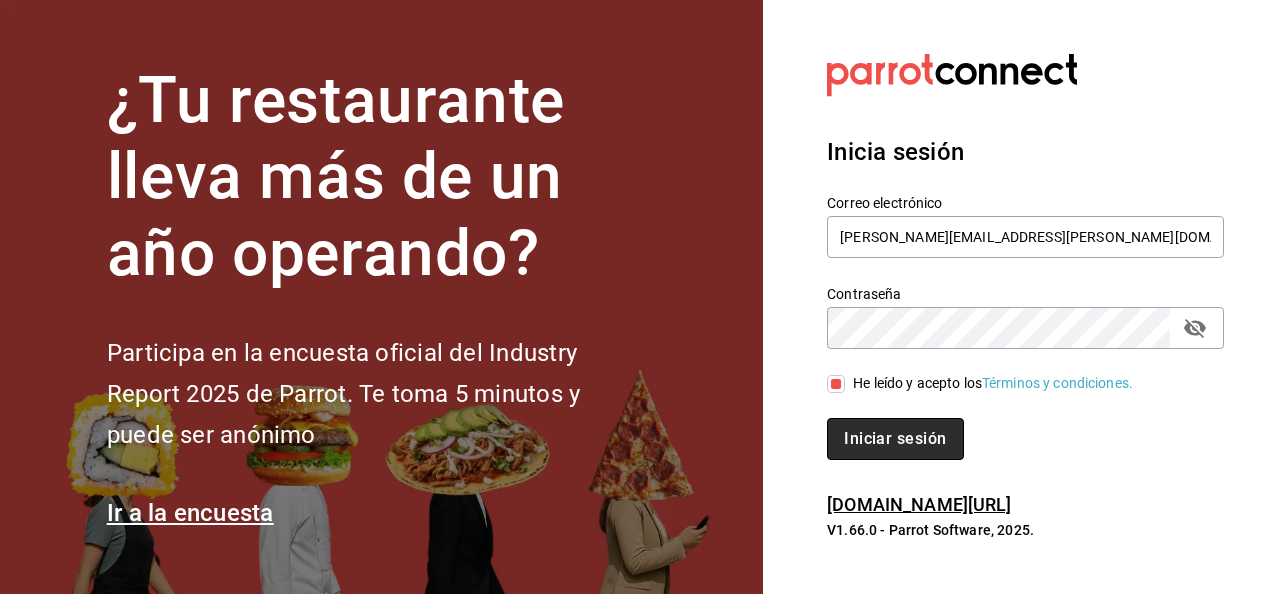 click on "Iniciar sesión" at bounding box center [895, 439] 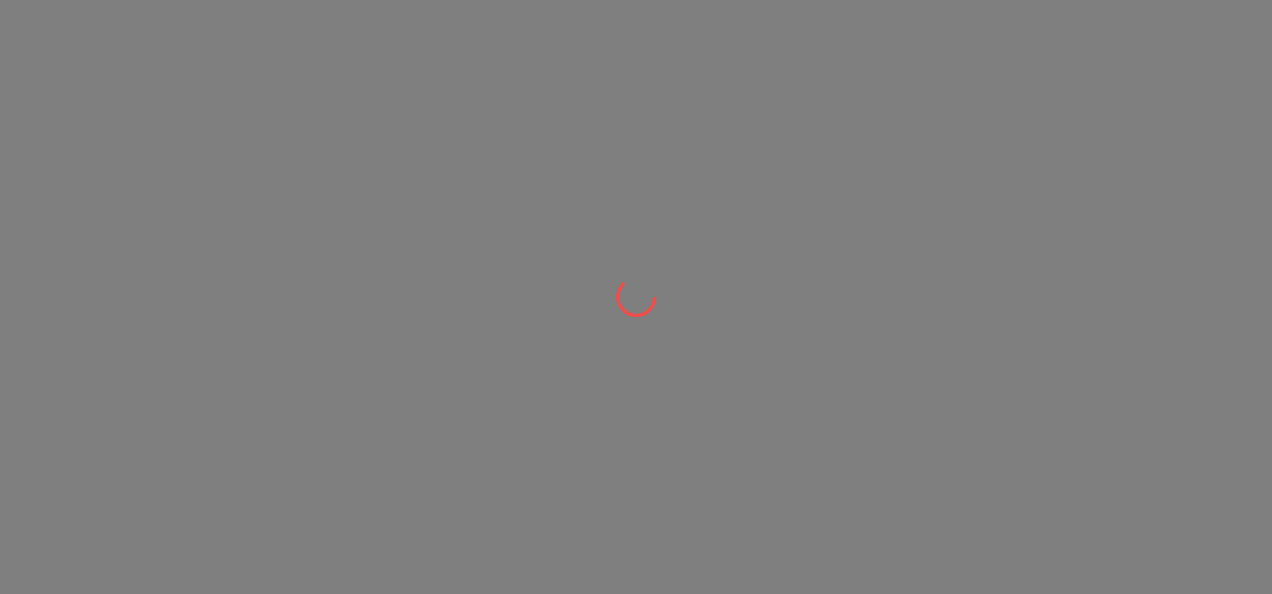 scroll, scrollTop: 0, scrollLeft: 0, axis: both 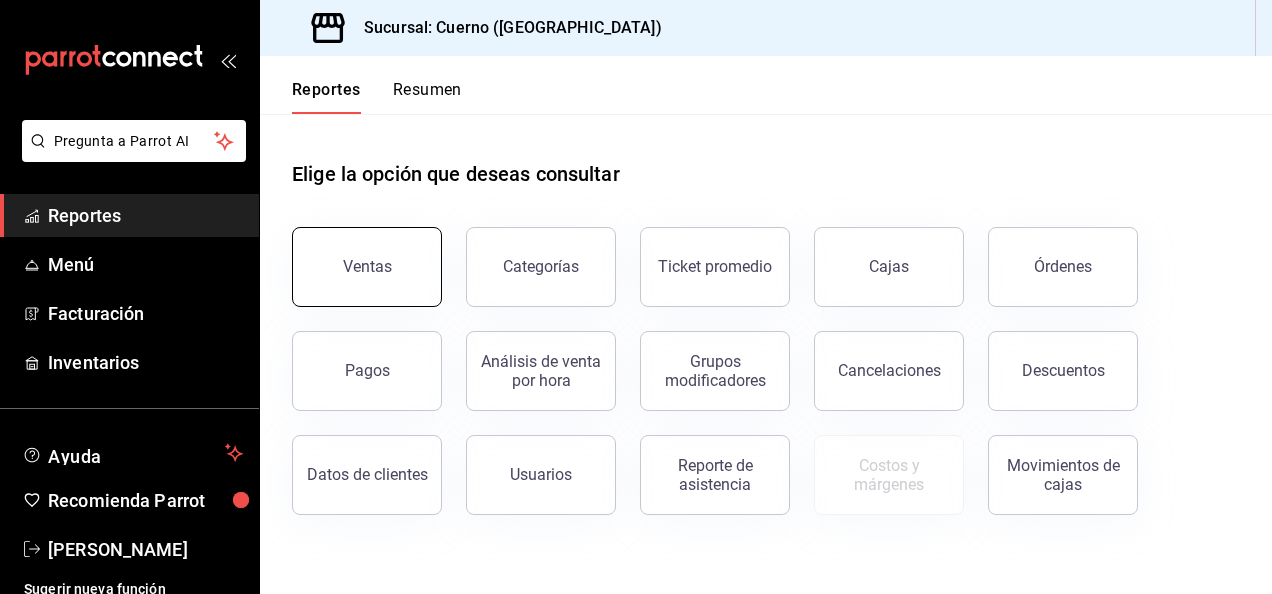 click on "Ventas" at bounding box center [367, 266] 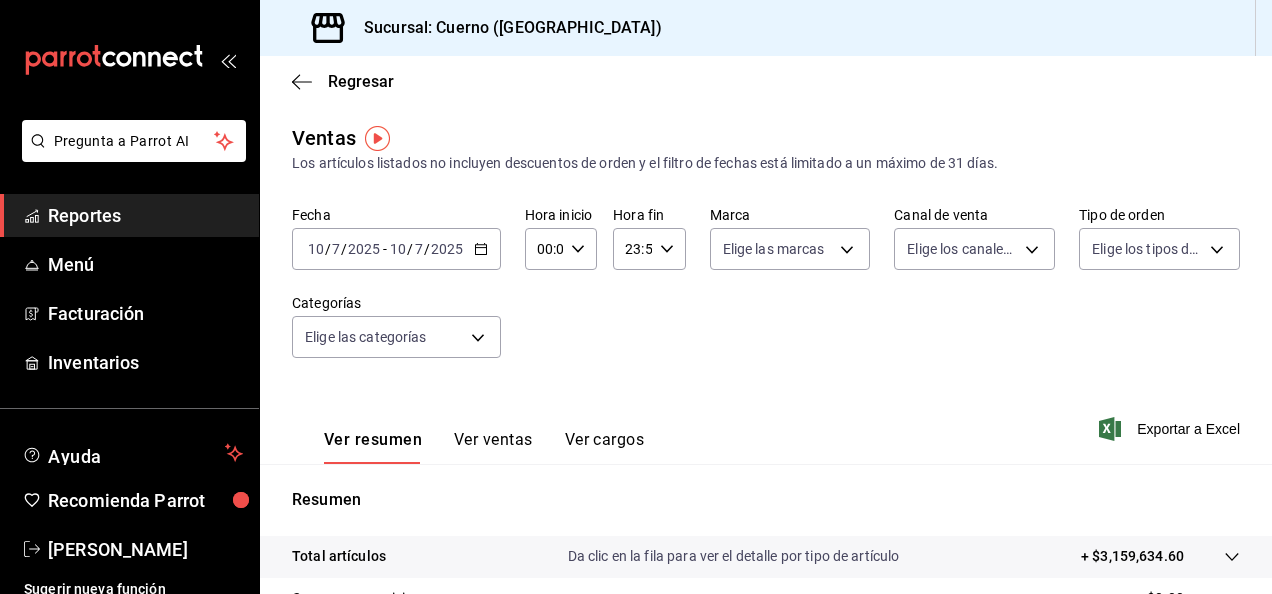 click on "2025-07-10 10 / 7 / 2025 - 2025-07-10 10 / 7 / 2025" at bounding box center (396, 249) 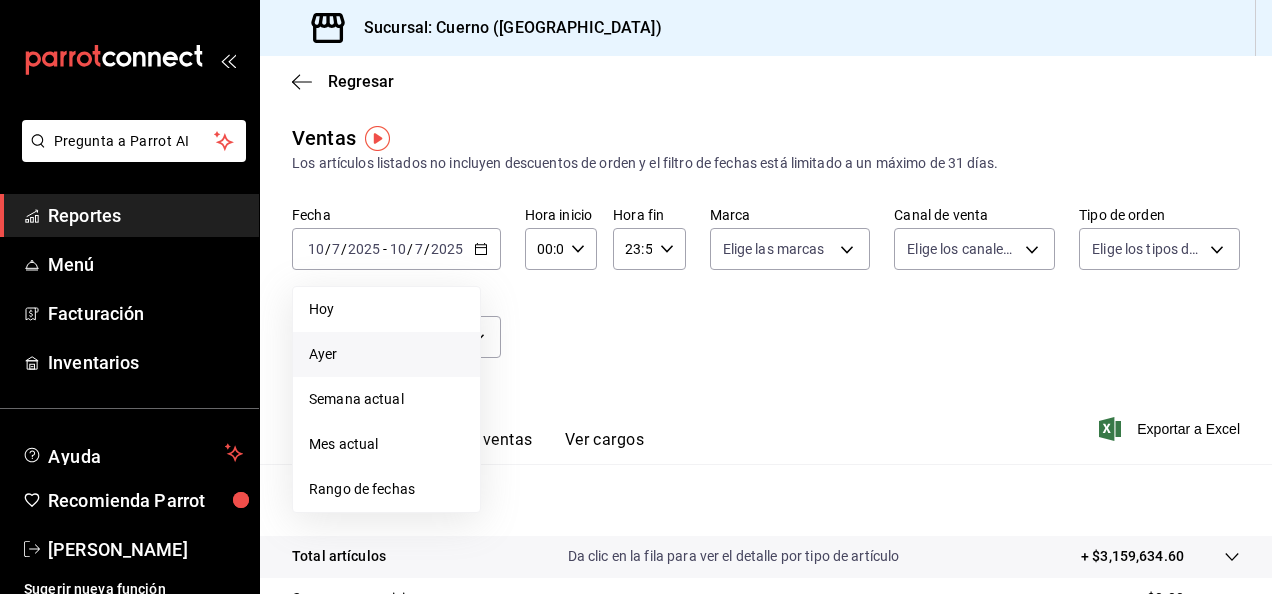 click on "Ayer" at bounding box center [386, 354] 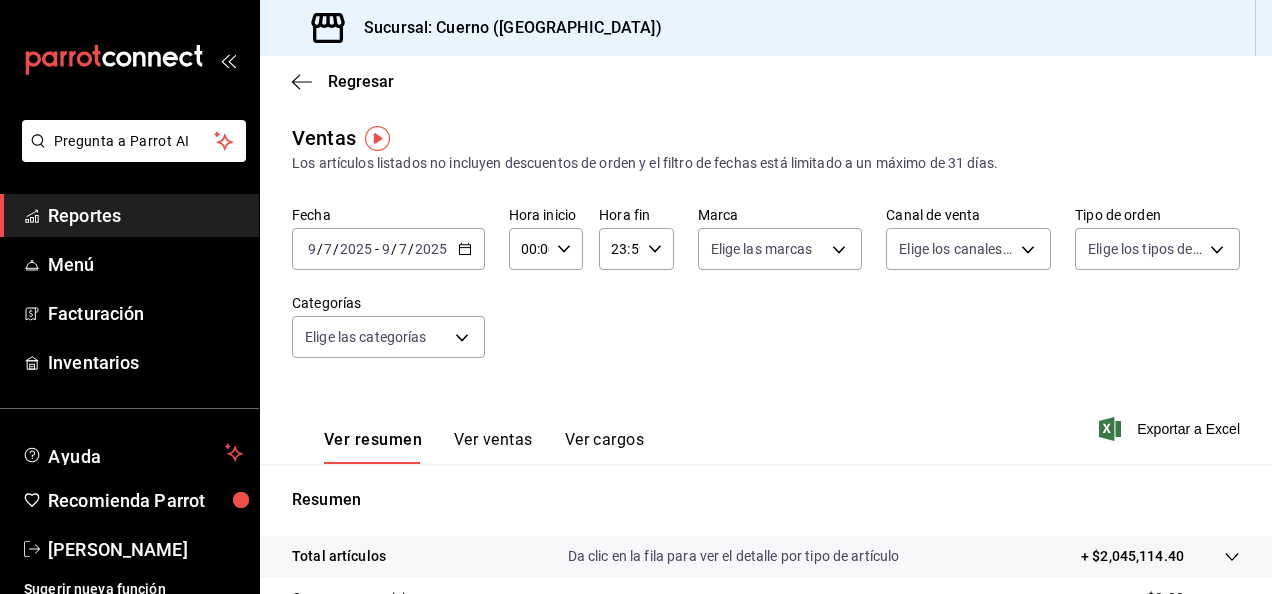 click on "2025-07-09 9 / 7 / 2025 - 2025-07-09 9 / 7 / 2025" at bounding box center [388, 249] 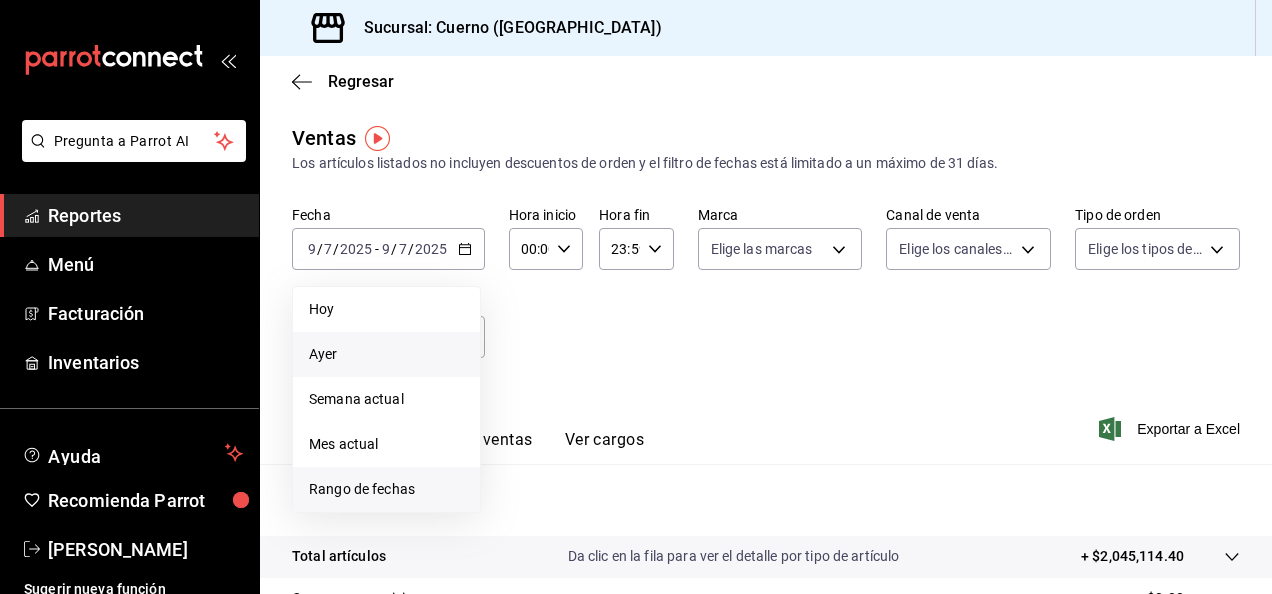 click on "Rango de fechas" at bounding box center [386, 489] 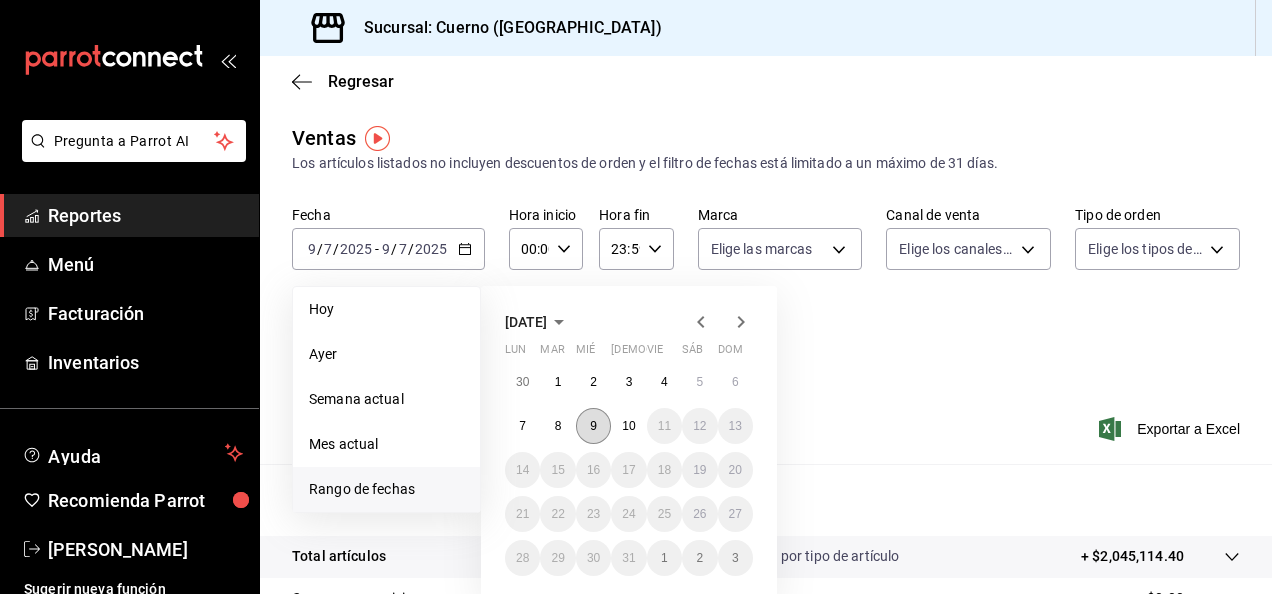 click on "9" at bounding box center [593, 426] 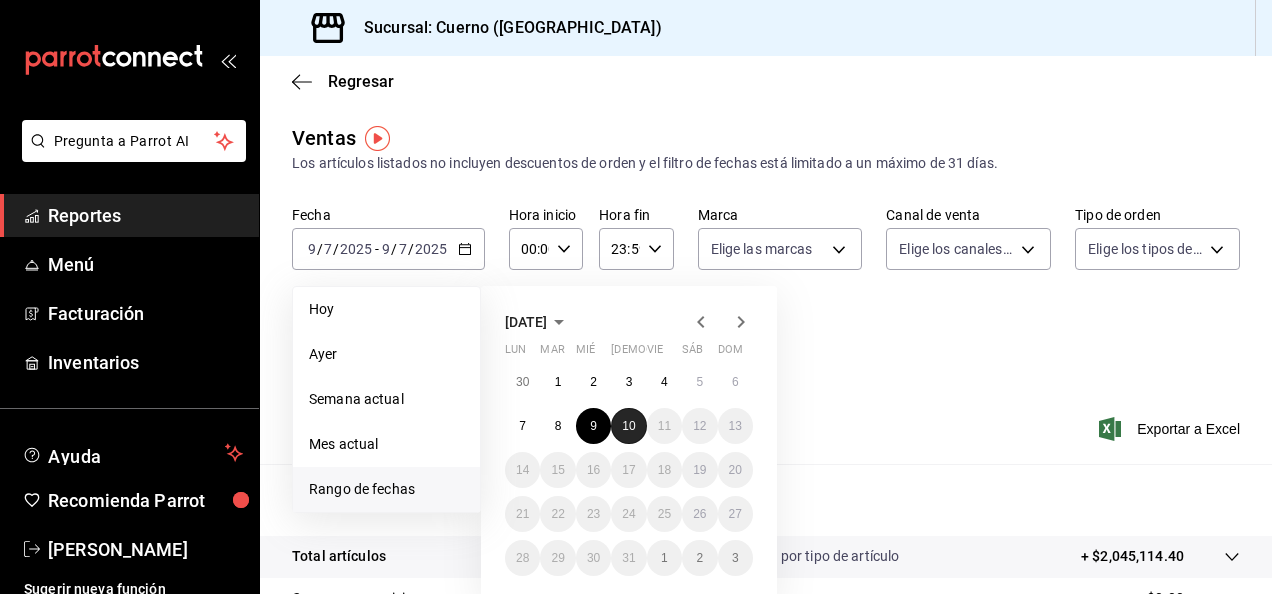 click on "10" at bounding box center (628, 426) 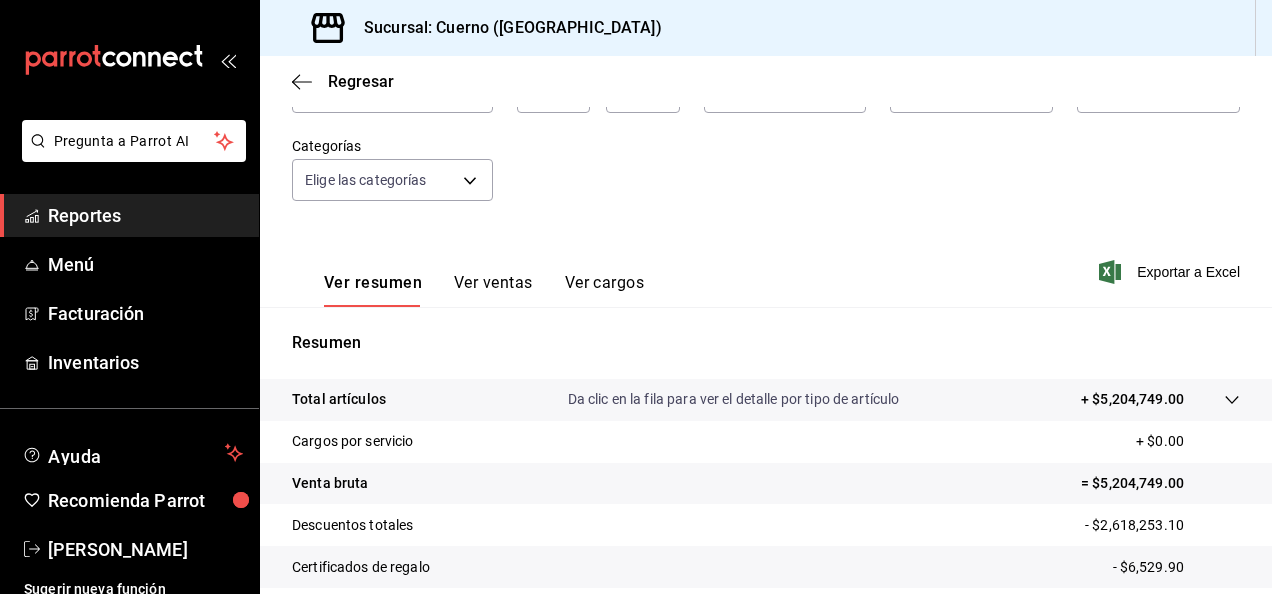 scroll, scrollTop: 0, scrollLeft: 0, axis: both 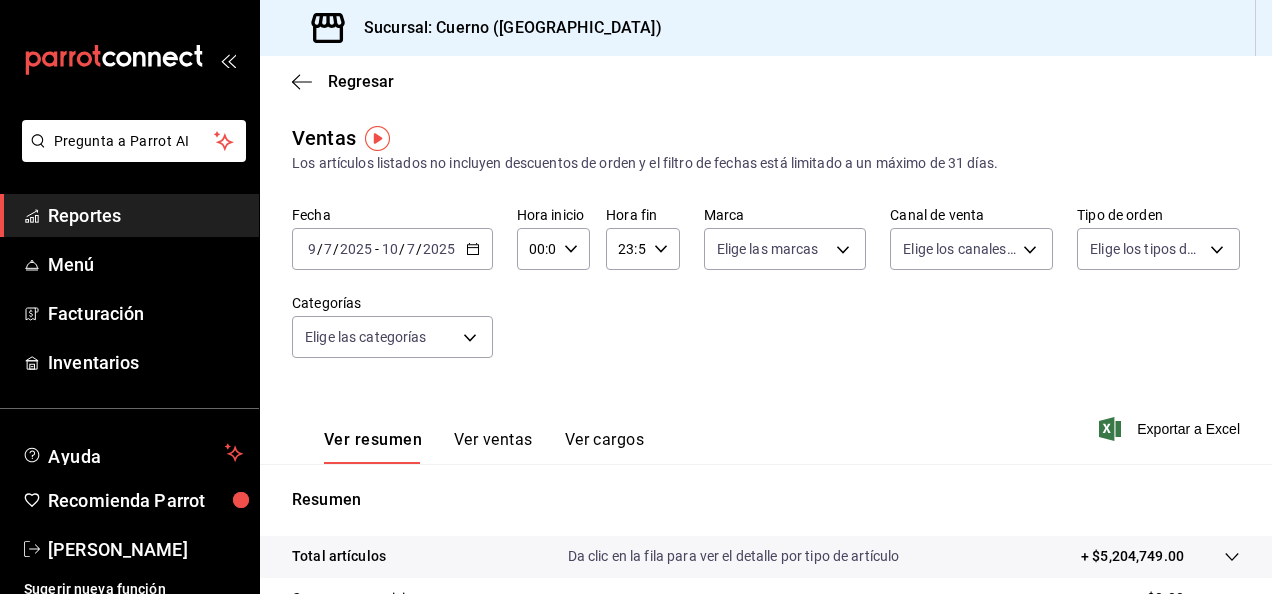 click 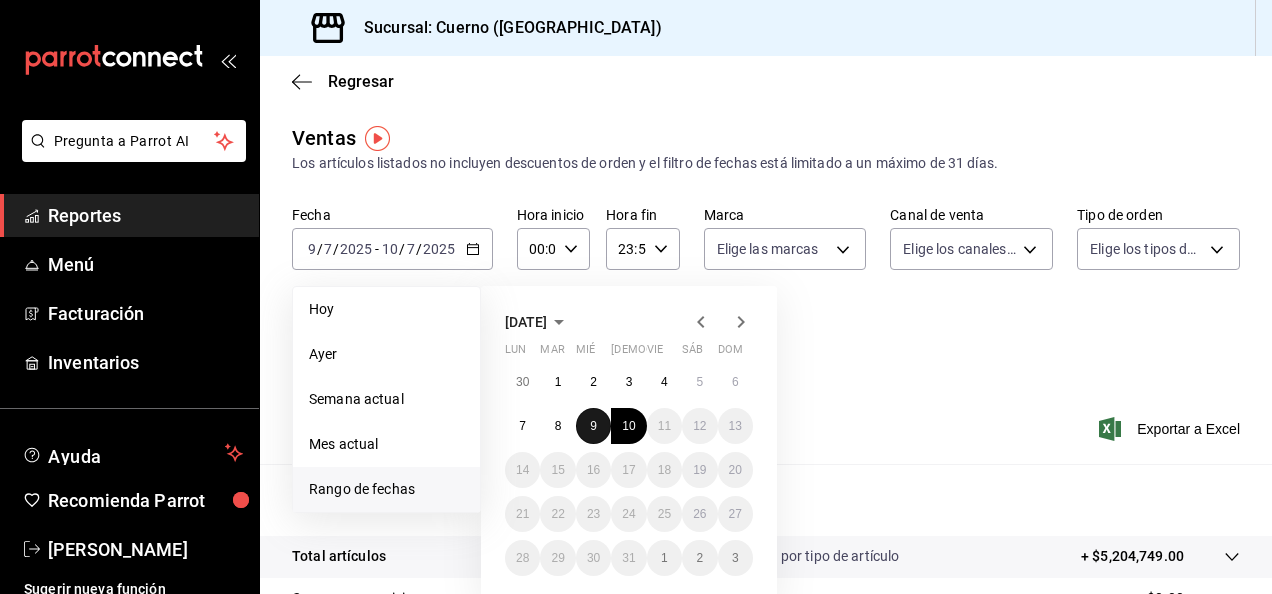 click on "9" at bounding box center [593, 426] 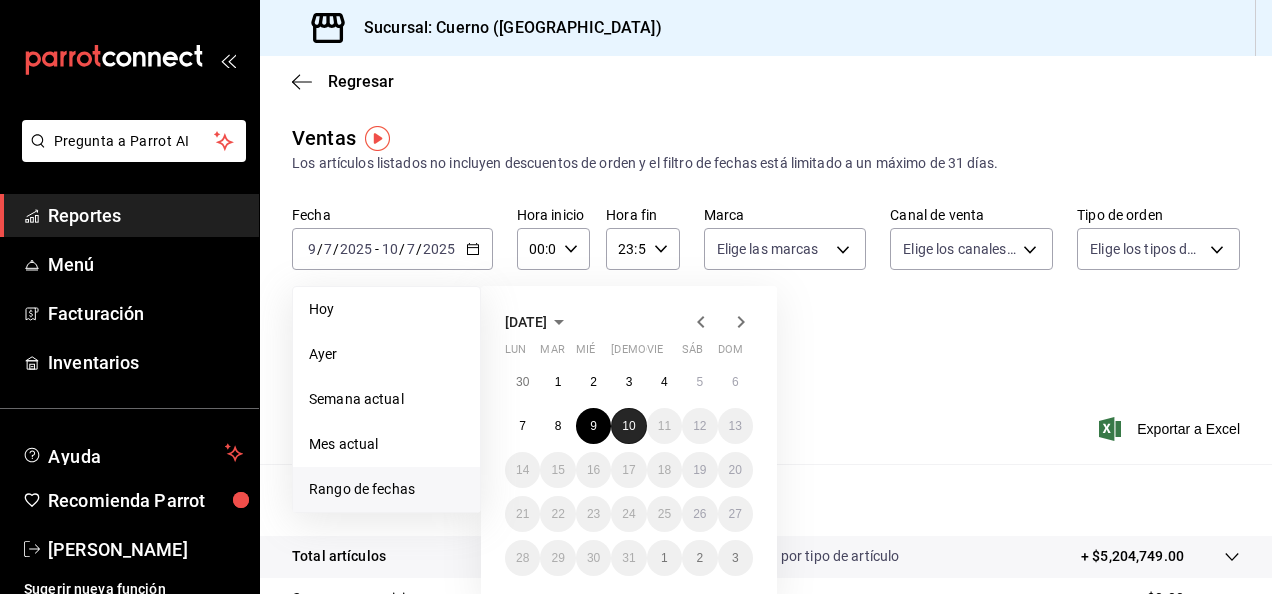 click on "10" at bounding box center (628, 426) 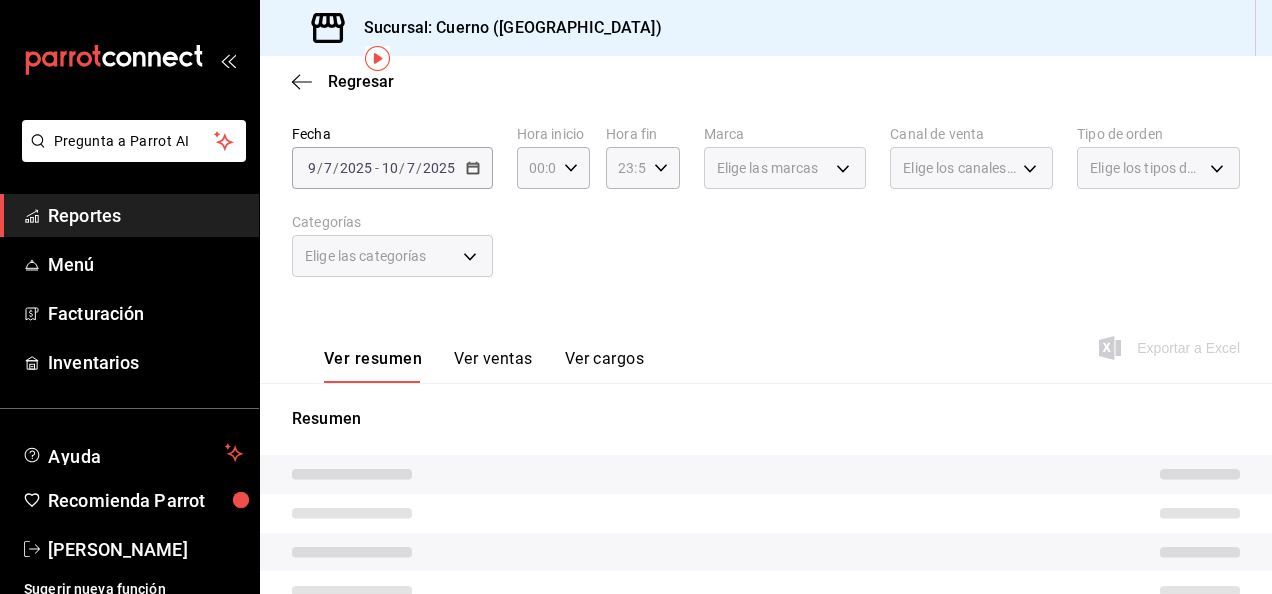 scroll, scrollTop: 84, scrollLeft: 0, axis: vertical 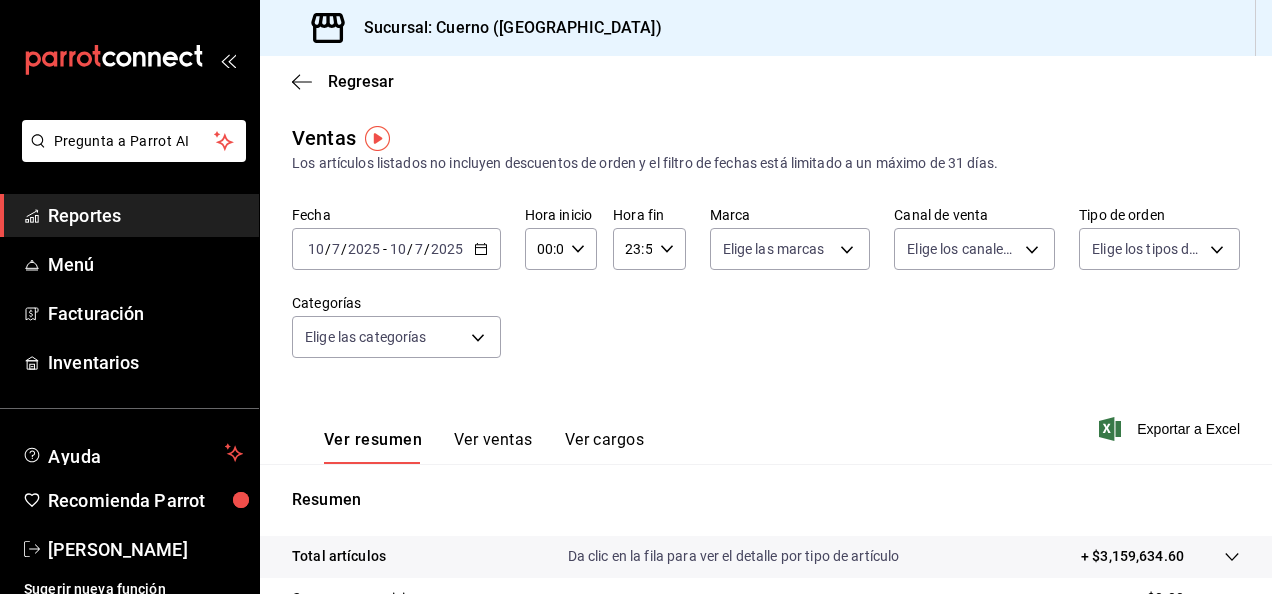 click 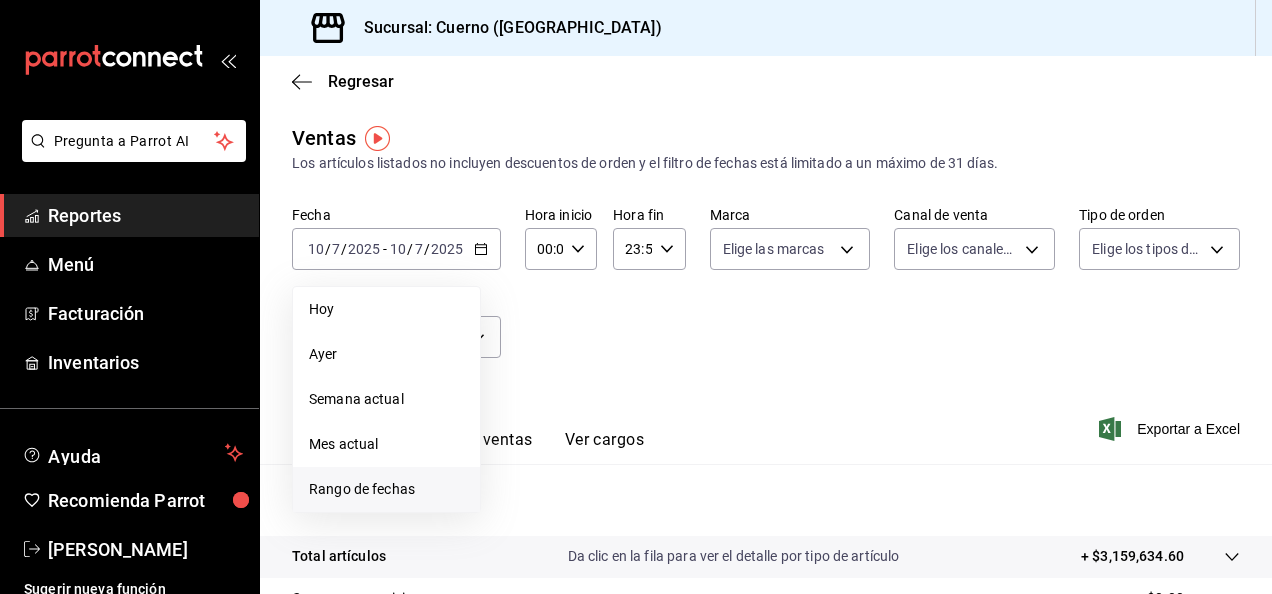 click on "Rango de fechas" at bounding box center (386, 489) 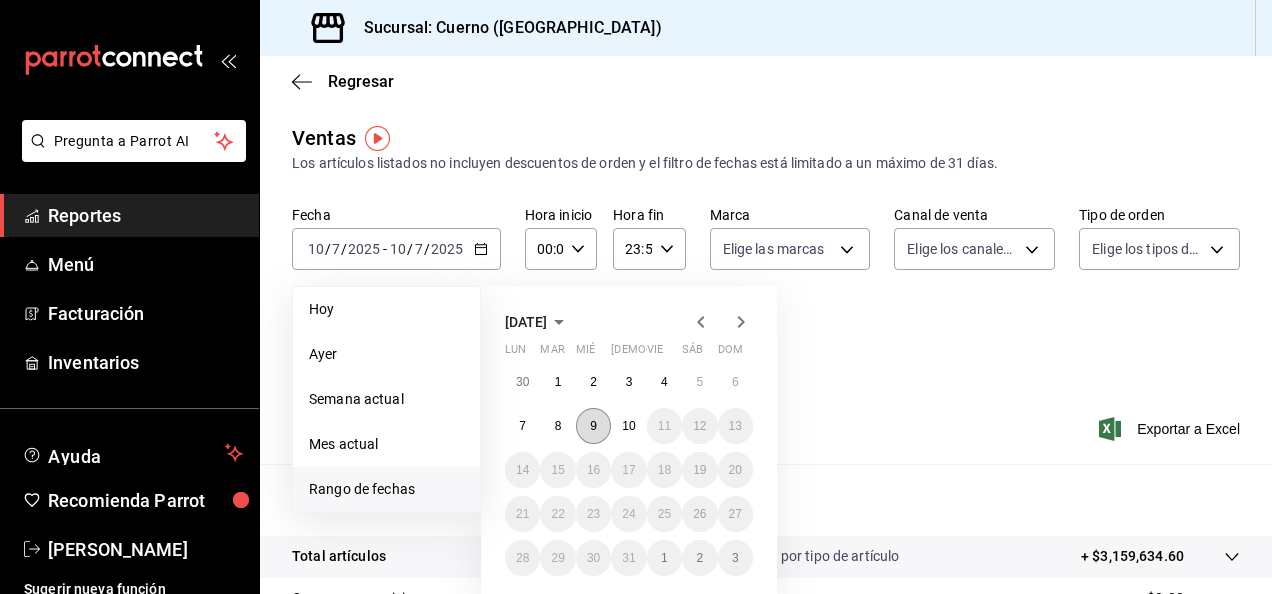 click on "9" at bounding box center [593, 426] 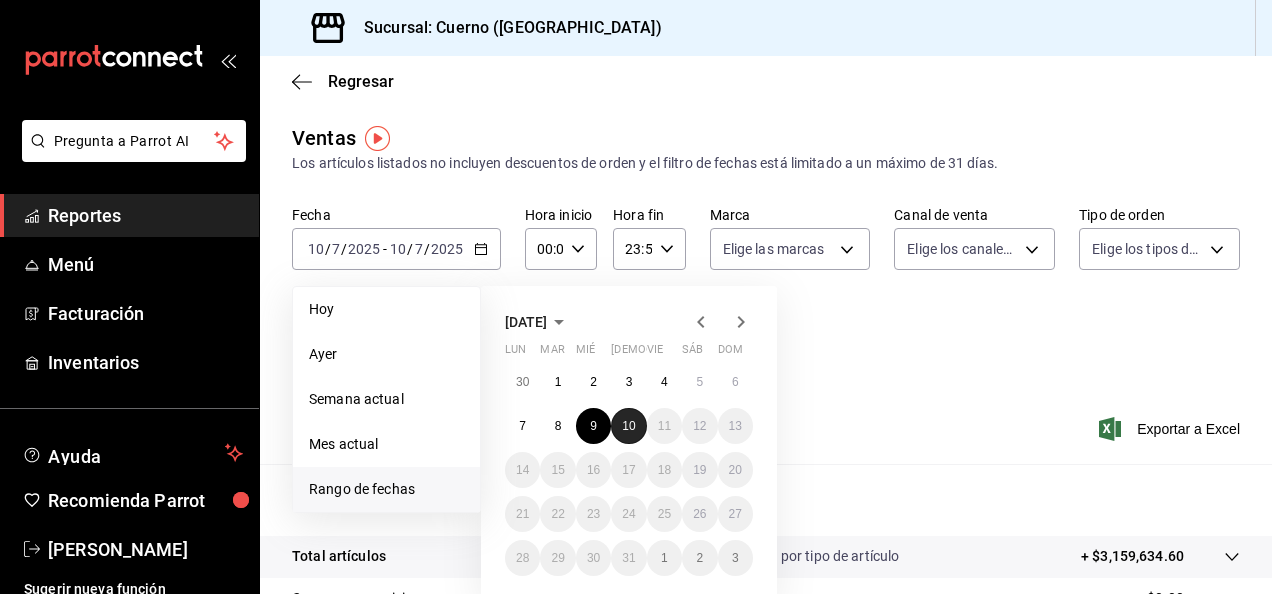 click on "10" at bounding box center (628, 426) 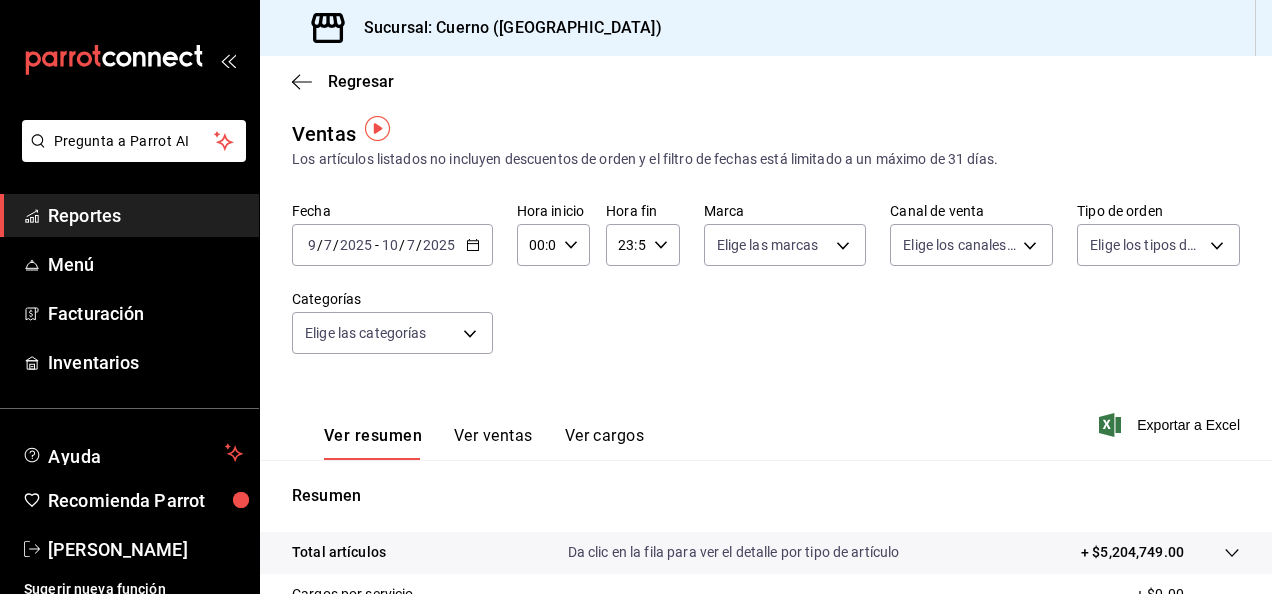 scroll, scrollTop: 0, scrollLeft: 0, axis: both 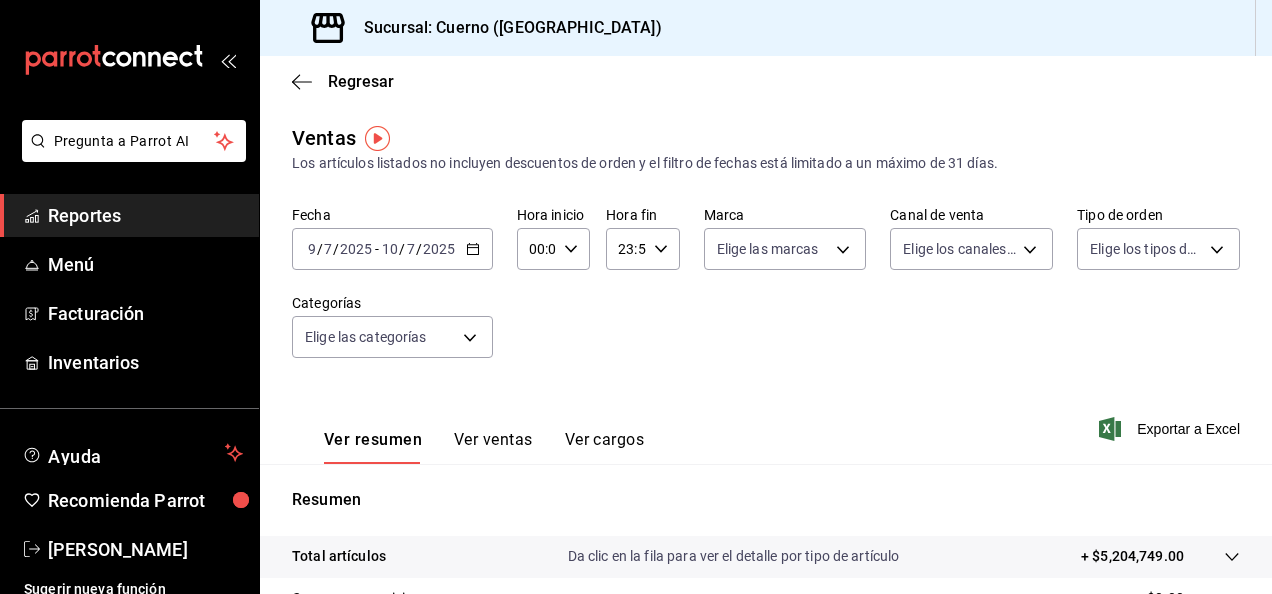 click 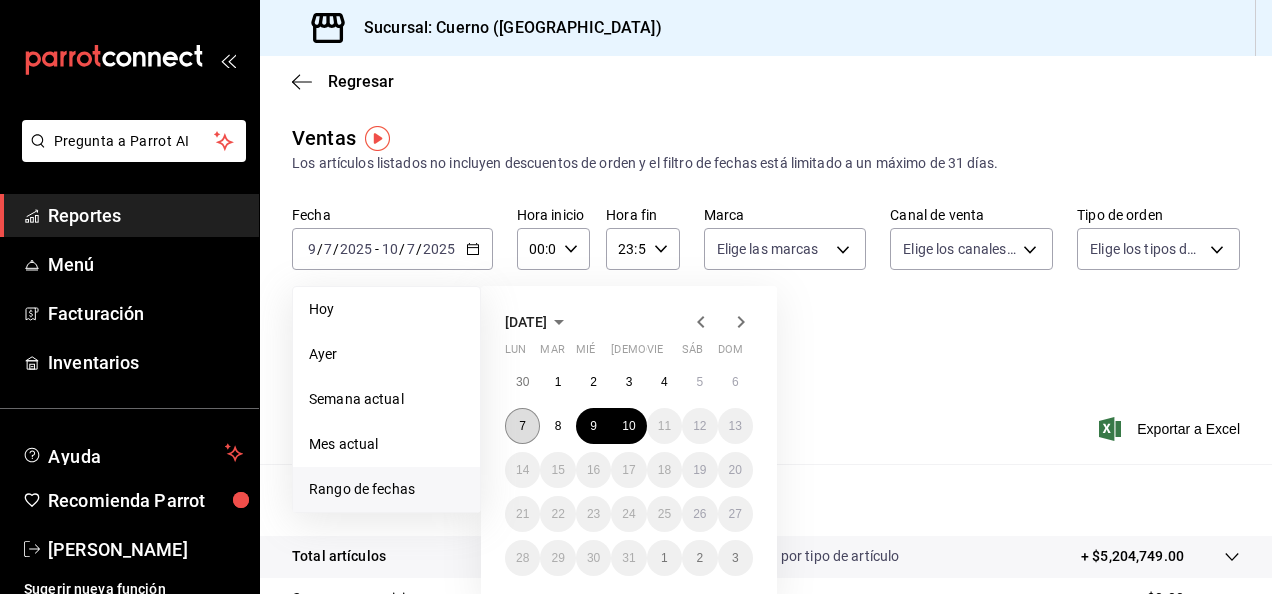 click on "7" at bounding box center (522, 426) 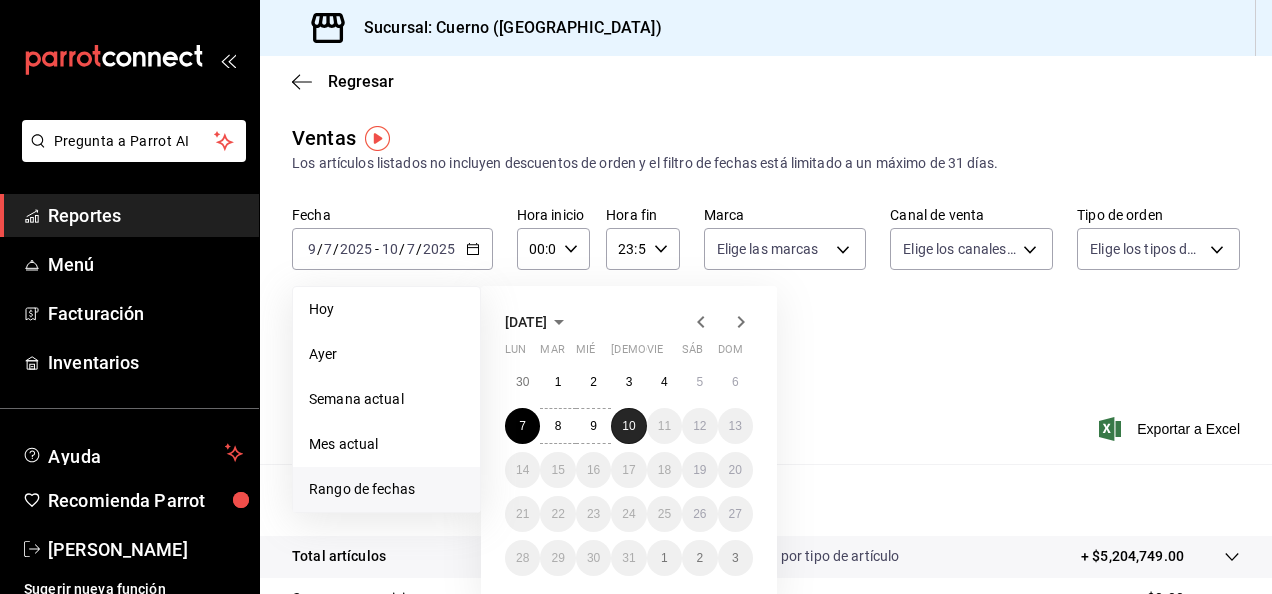 click on "10" at bounding box center [628, 426] 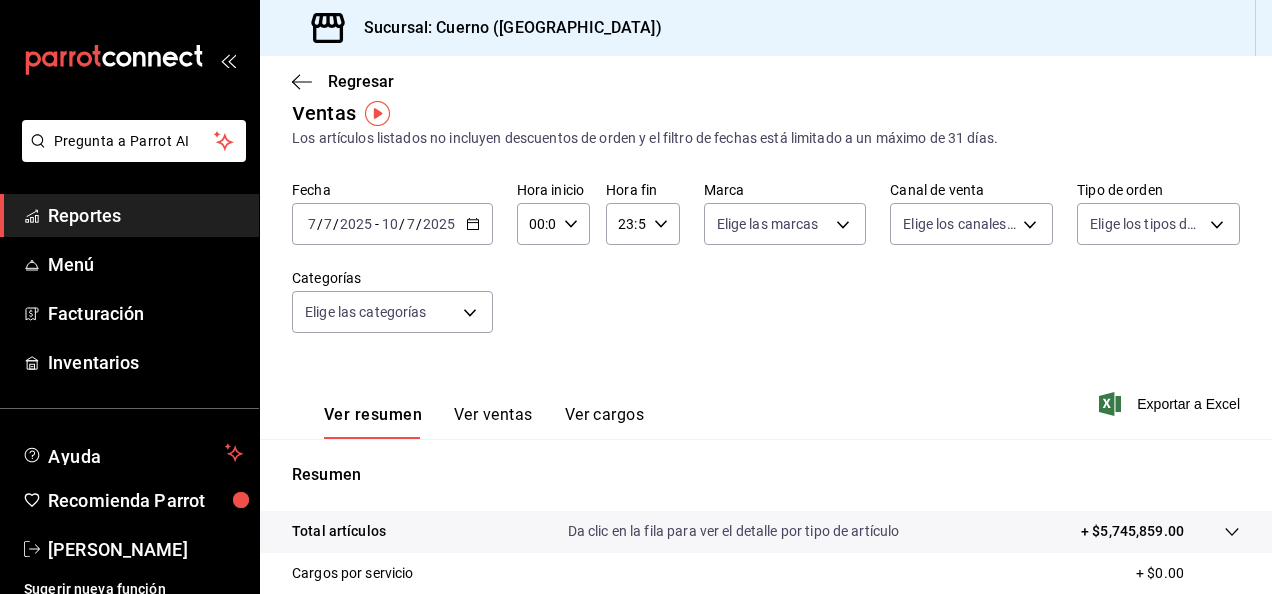 scroll, scrollTop: 24, scrollLeft: 0, axis: vertical 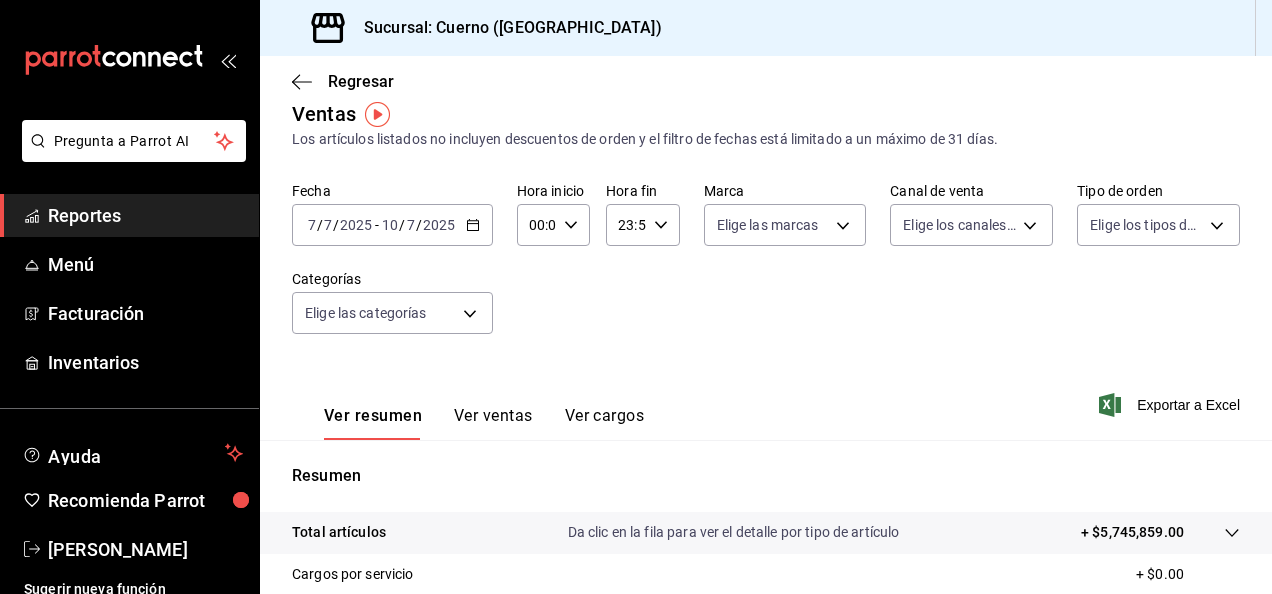 click on "00:00" at bounding box center (536, 225) 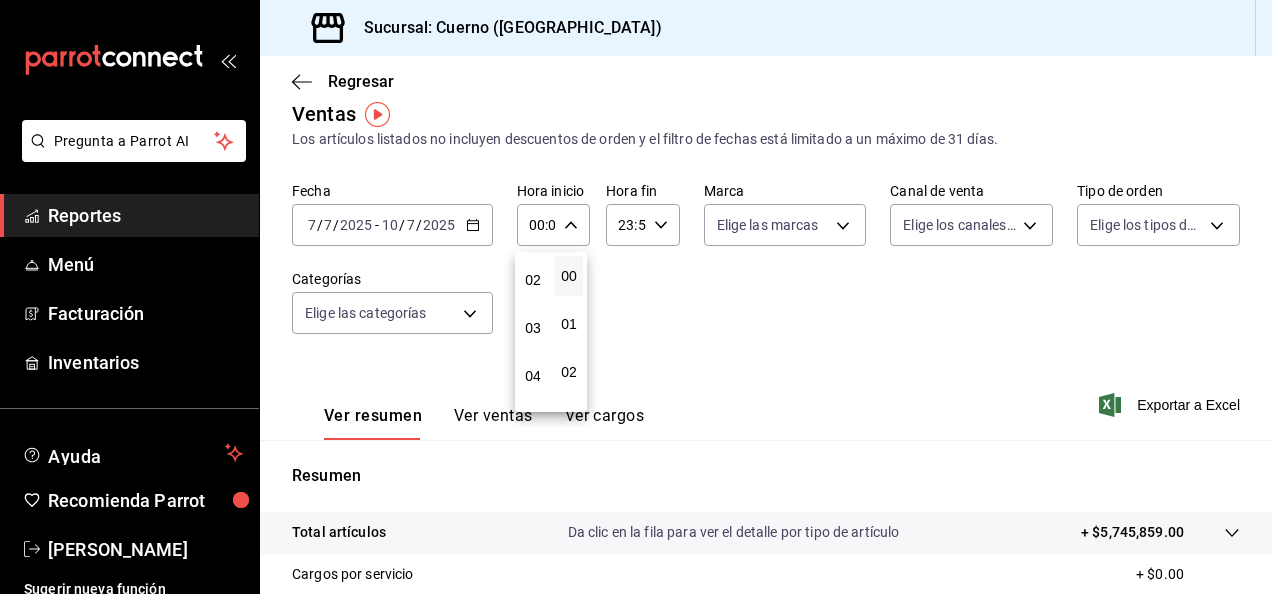 scroll, scrollTop: 0, scrollLeft: 0, axis: both 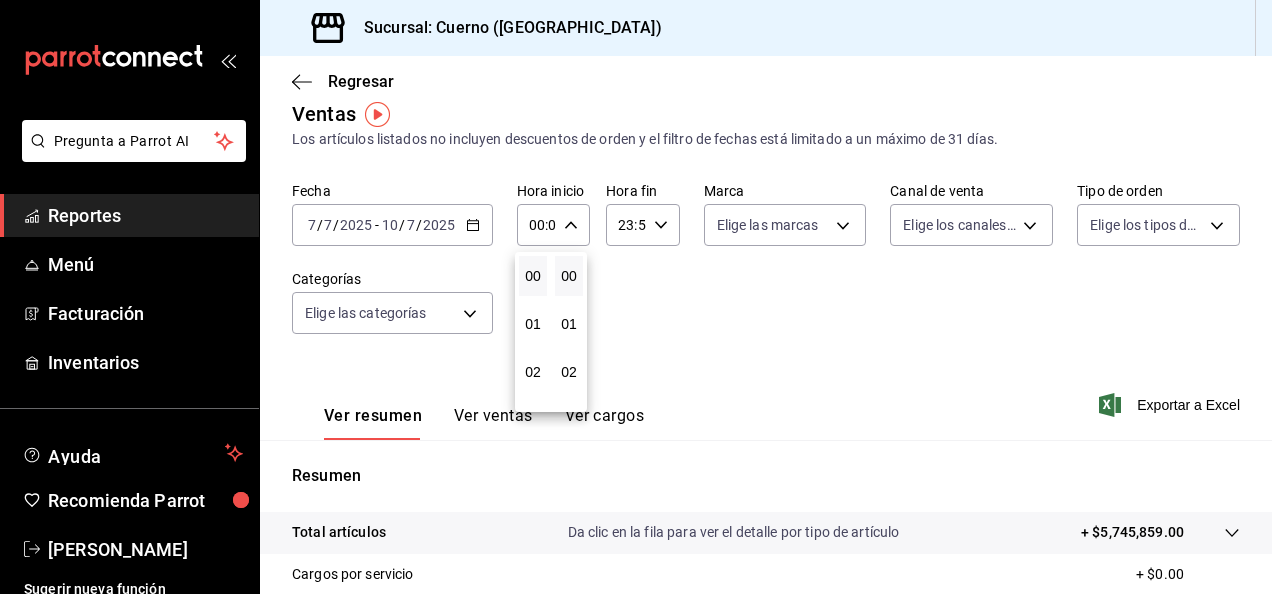 drag, startPoint x: 664, startPoint y: 326, endPoint x: 618, endPoint y: 330, distance: 46.173584 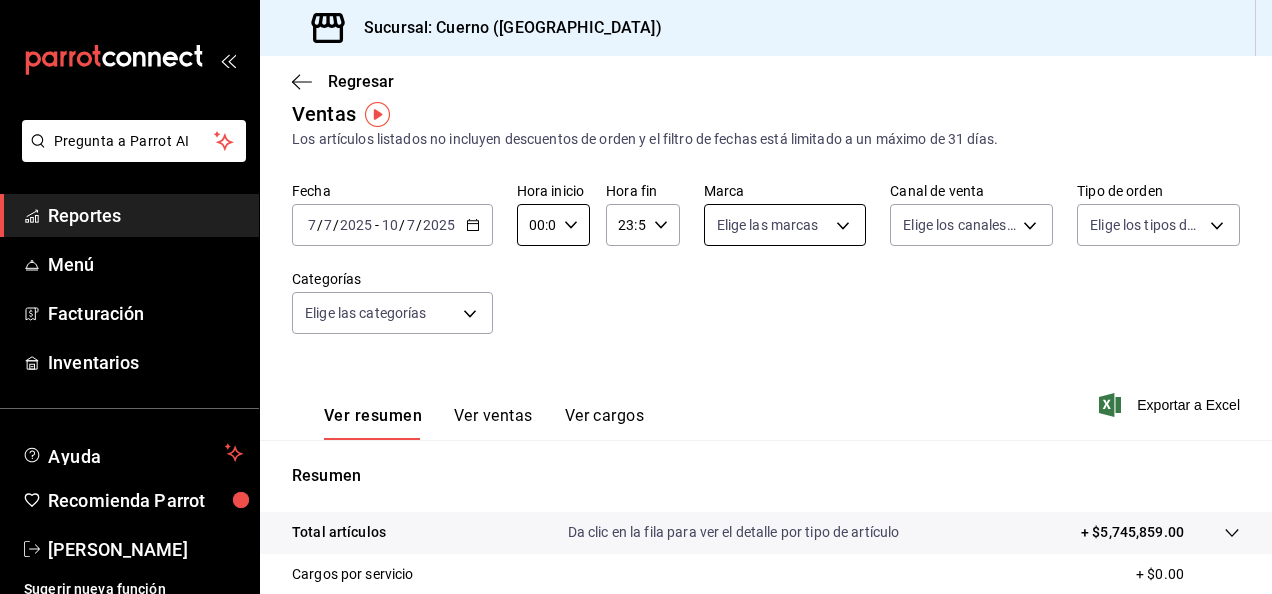 click on "Pregunta a Parrot AI Reportes   Menú   Facturación   Inventarios   Ayuda Recomienda Parrot   [PERSON_NAME]   Sugerir nueva función   Sucursal: Cuerno (Andares) Regresar Ventas Los artículos listados no incluyen descuentos de orden y el filtro de fechas está limitado a un máximo de 31 días. Fecha [DATE] [DATE] - [DATE] [DATE] Hora inicio 00:00 Hora inicio Hora fin 23:59 Hora fin Marca Elige las marcas Canal de venta Elige los canales de venta Tipo de orden Elige los tipos de orden Categorías Elige las categorías Ver resumen Ver ventas Ver cargos Exportar a Excel Resumen Total artículos Da clic en la fila para ver el detalle por tipo de artículo + $5,745,859.00 Cargos por servicio + $0.00 Venta bruta = $5,745,859.00 Descuentos totales - $2,619,867.10 Certificados de regalo - $15,491.90 Venta total = $3,110,500.00 Impuestos - $429,034.48 Venta neta = $2,681,465.52 GANA 1 MES GRATIS EN TU SUSCRIPCIÓN AQUÍ Ver video tutorial Ir a video Pregunta a Parrot AI Reportes" at bounding box center [636, 297] 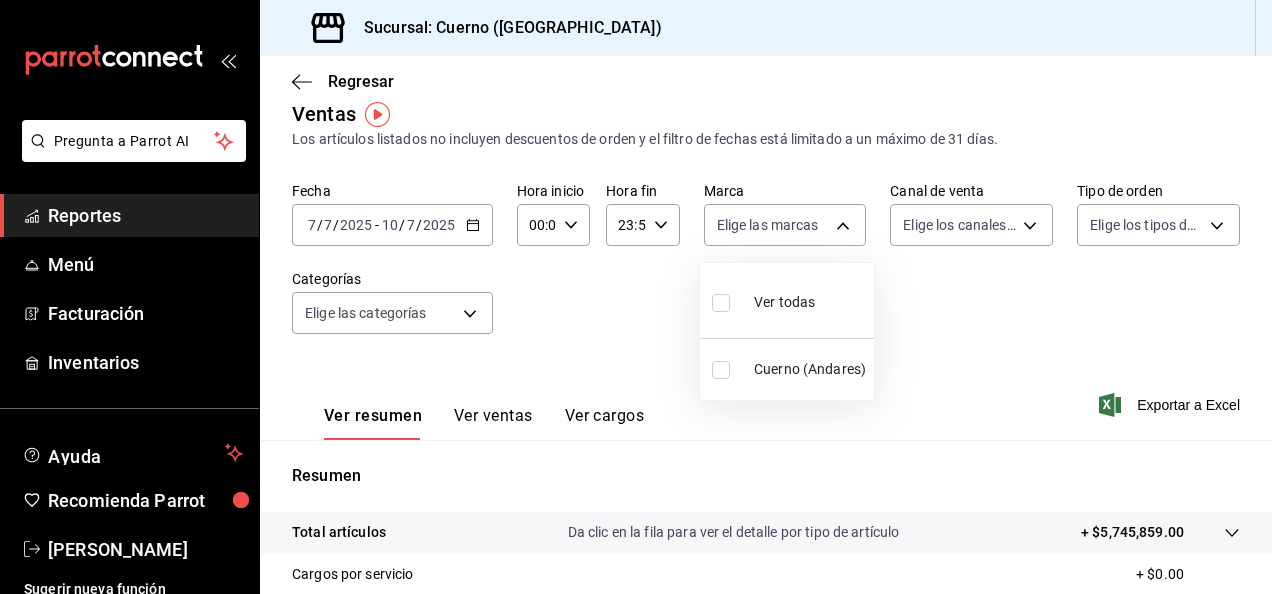 click on "Ver todas" at bounding box center (763, 300) 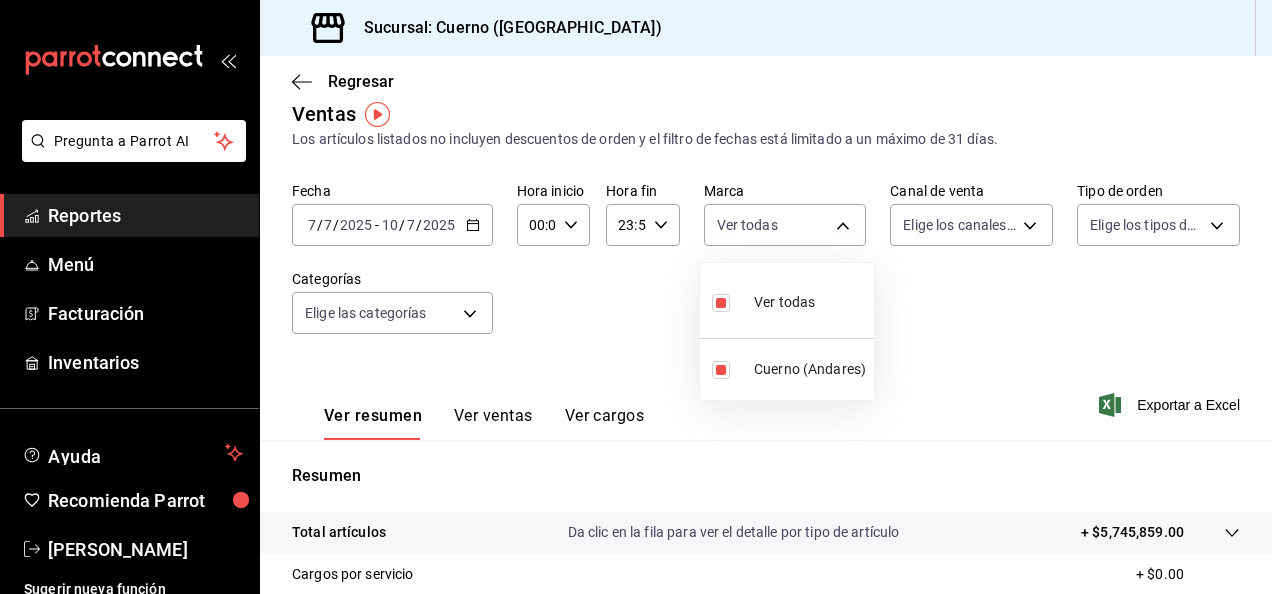 click at bounding box center [636, 297] 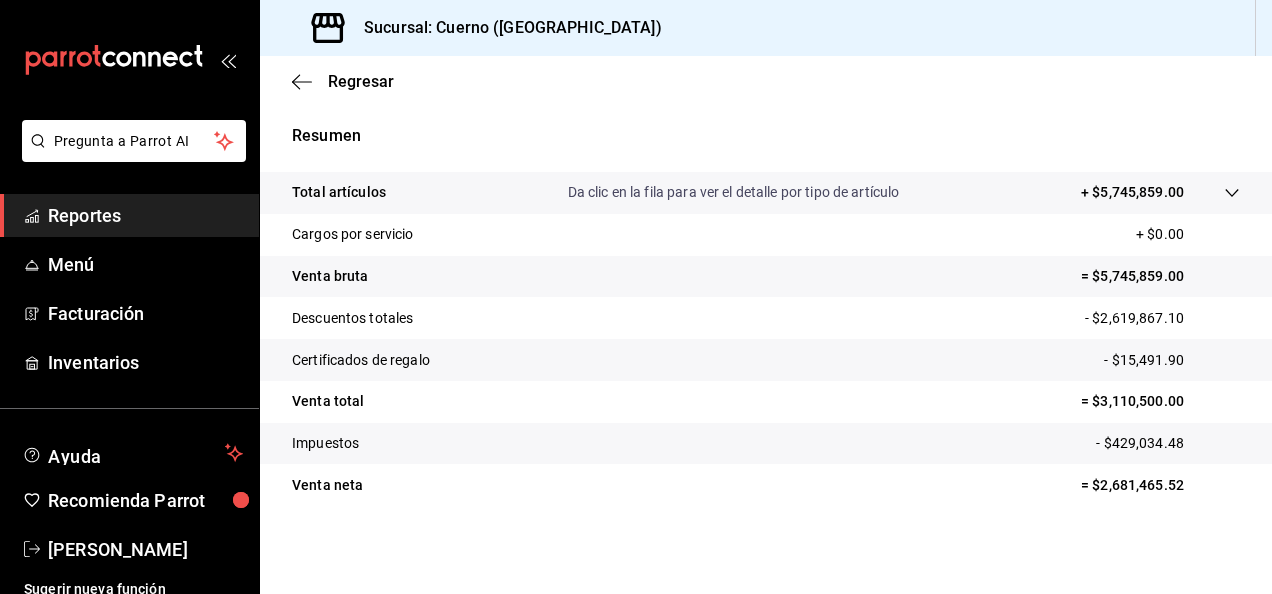 scroll, scrollTop: 246, scrollLeft: 0, axis: vertical 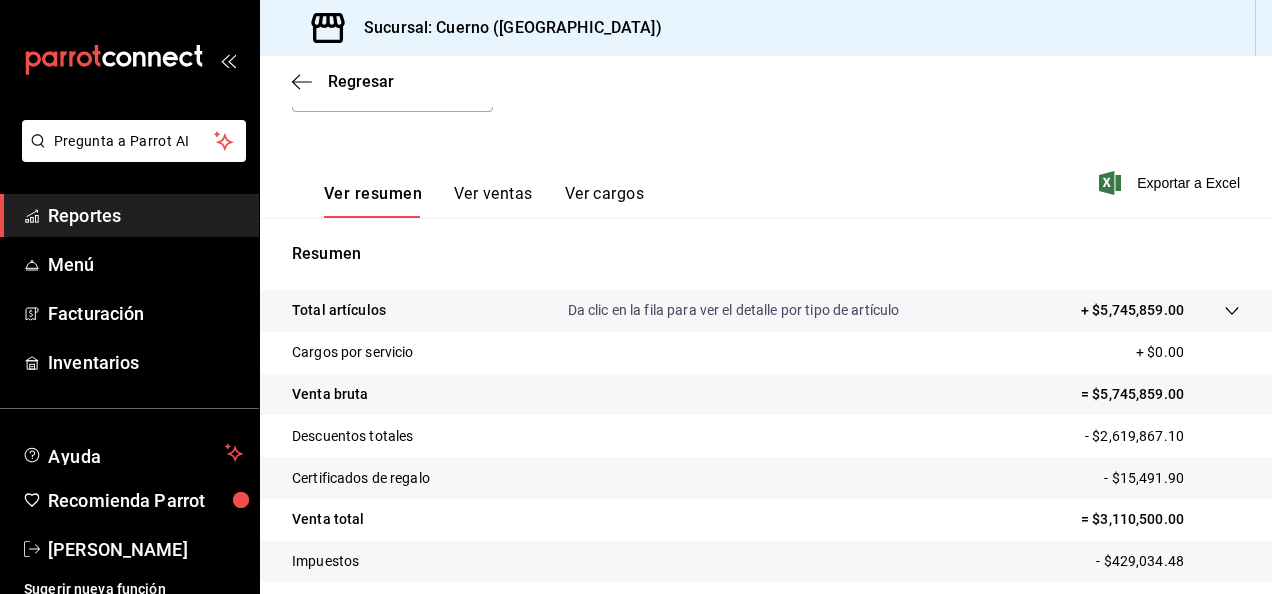click on "Ver resumen Ver ventas Ver cargos Exportar a Excel" at bounding box center [766, 177] 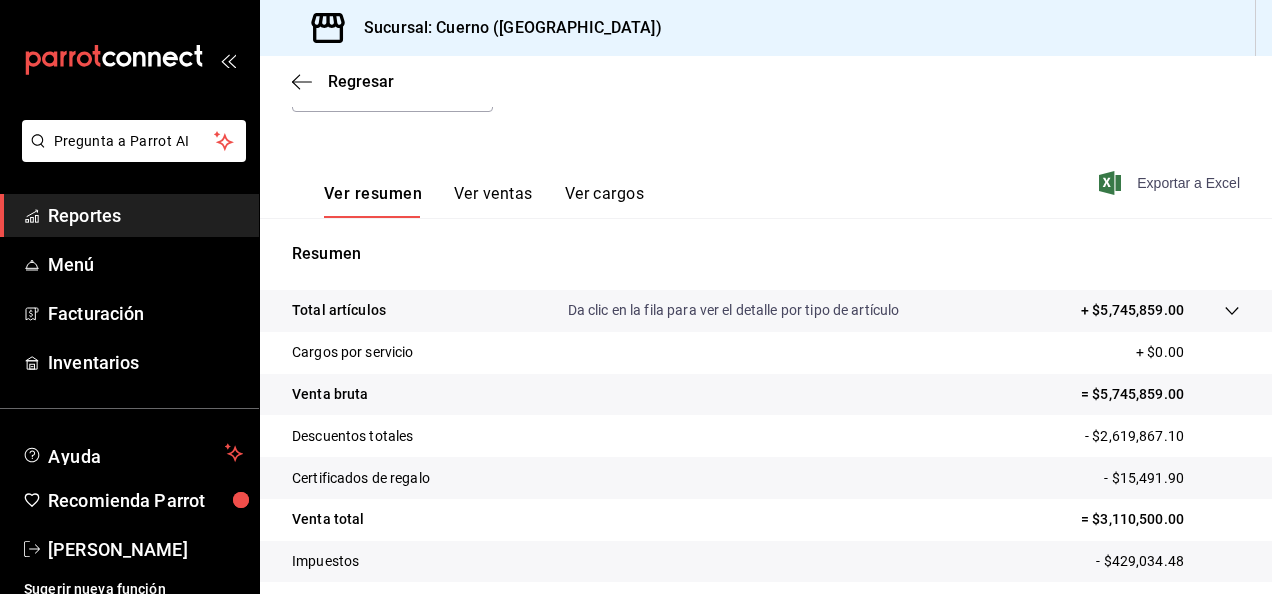 click on "Exportar a Excel" at bounding box center [1171, 183] 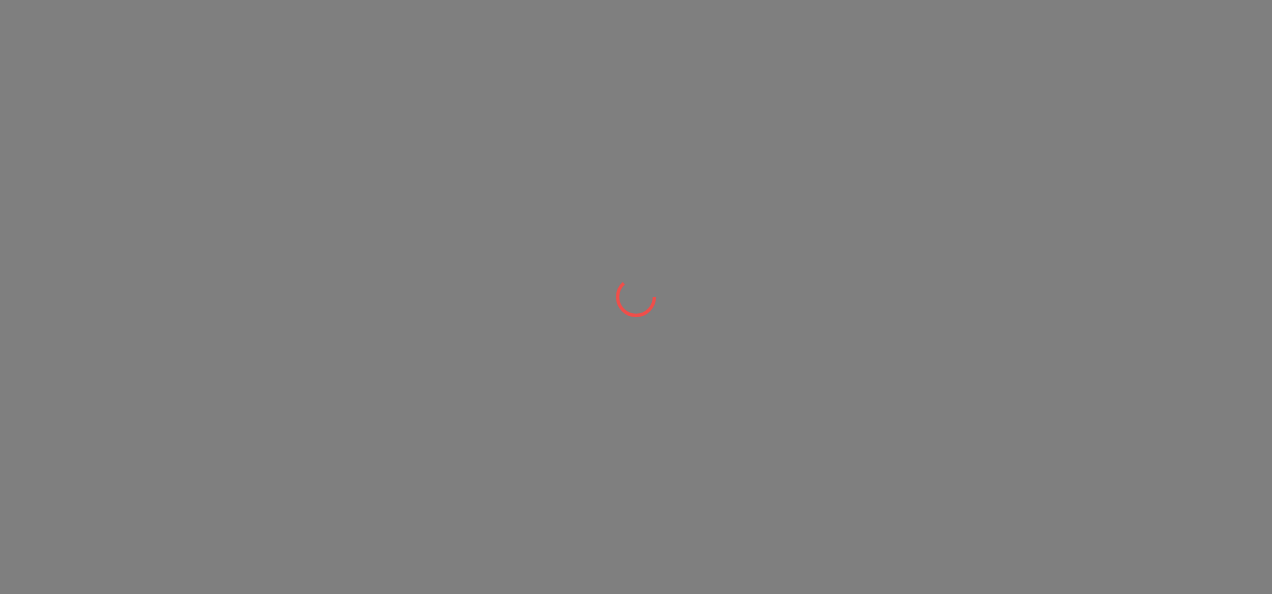 scroll, scrollTop: 0, scrollLeft: 0, axis: both 